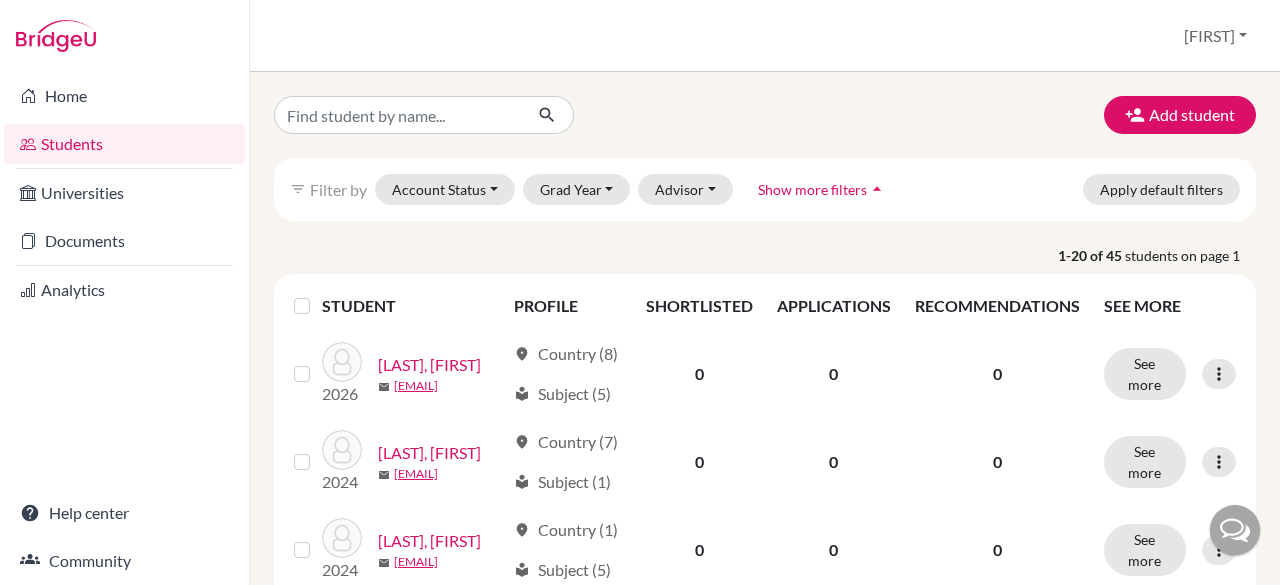 scroll, scrollTop: 0, scrollLeft: 0, axis: both 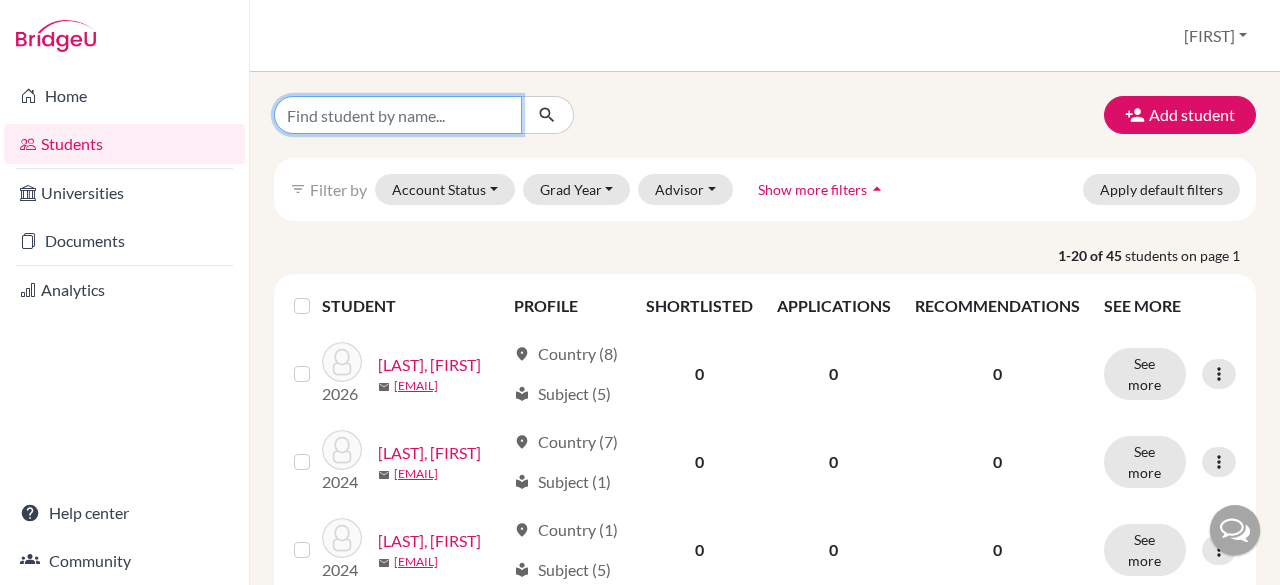 click at bounding box center (398, 115) 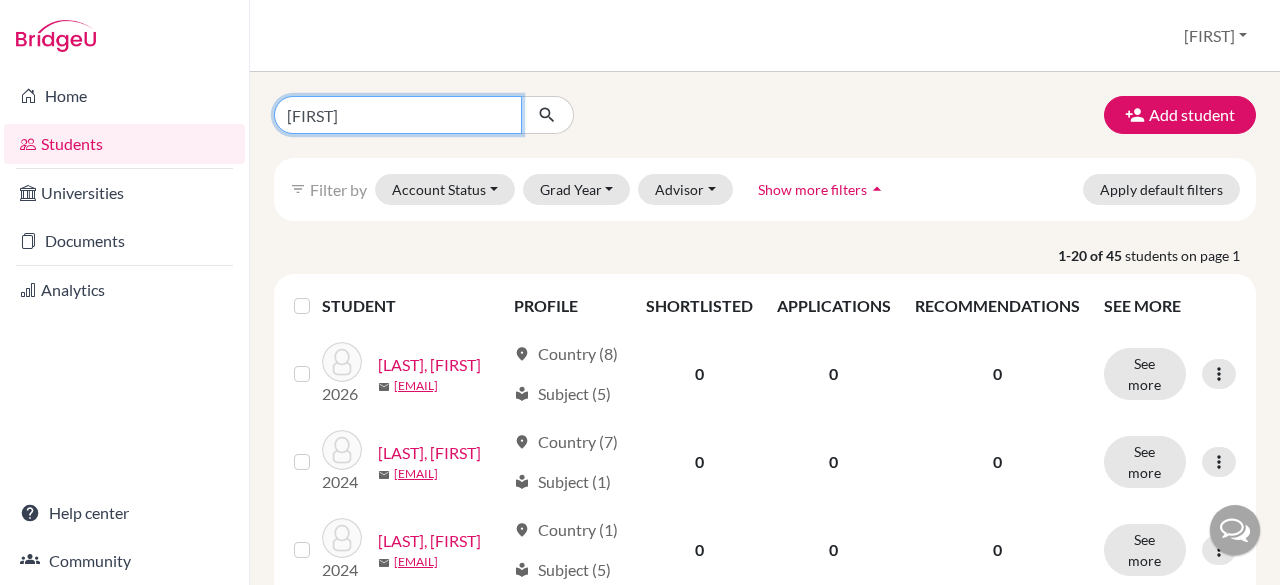 type on "karan" 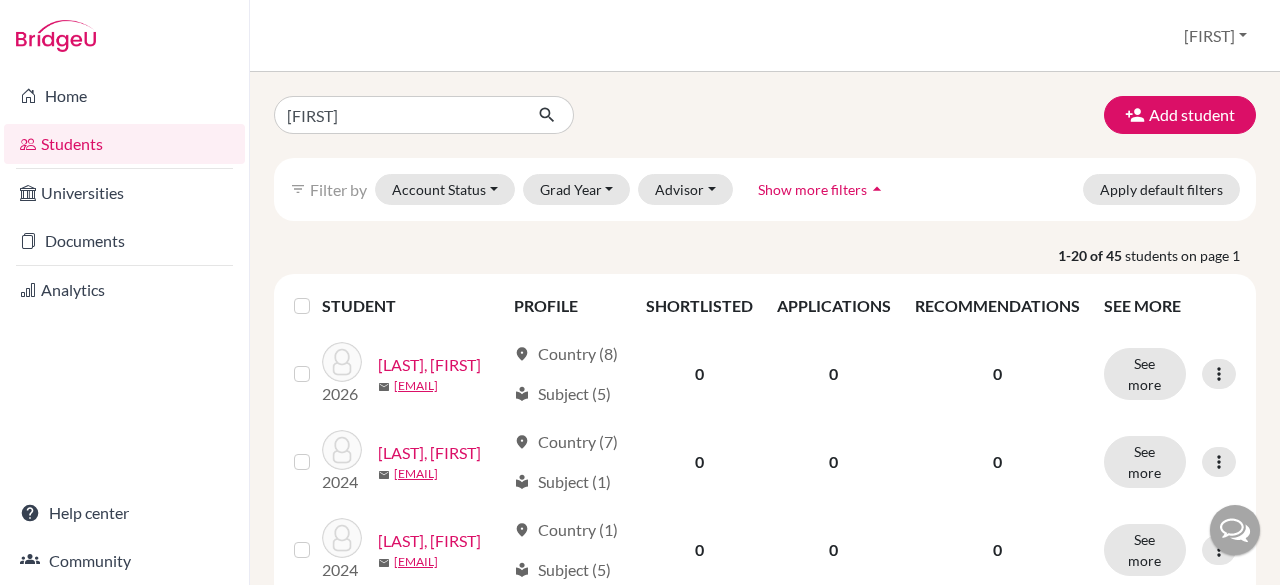 click on "Students" at bounding box center (124, 144) 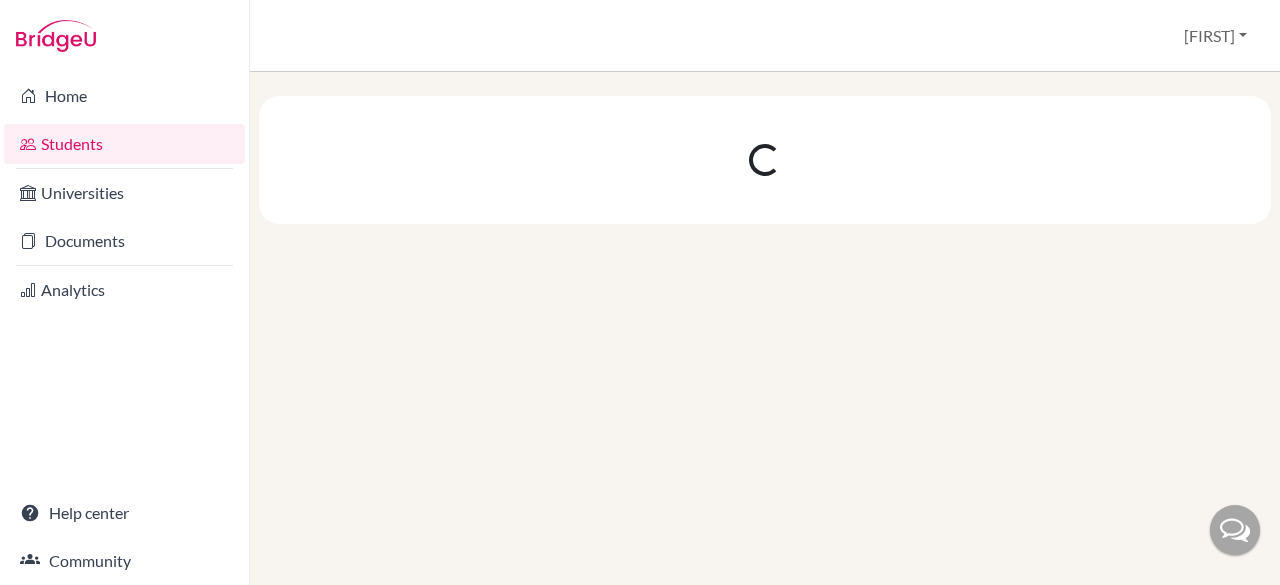 scroll, scrollTop: 0, scrollLeft: 0, axis: both 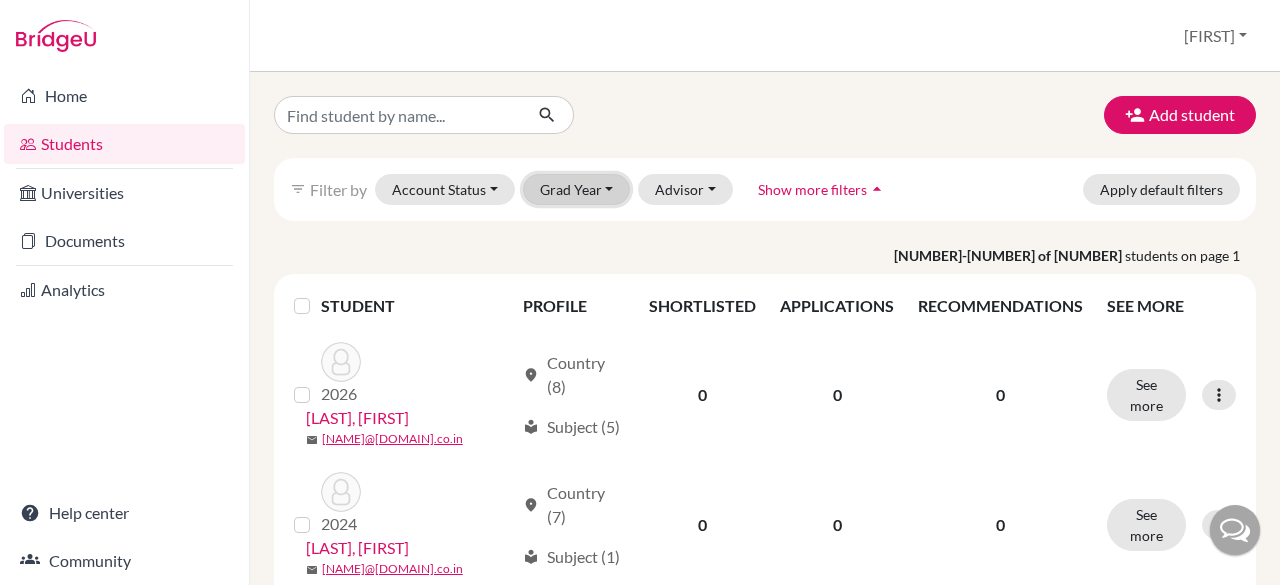 click on "Grad Year" at bounding box center (577, 189) 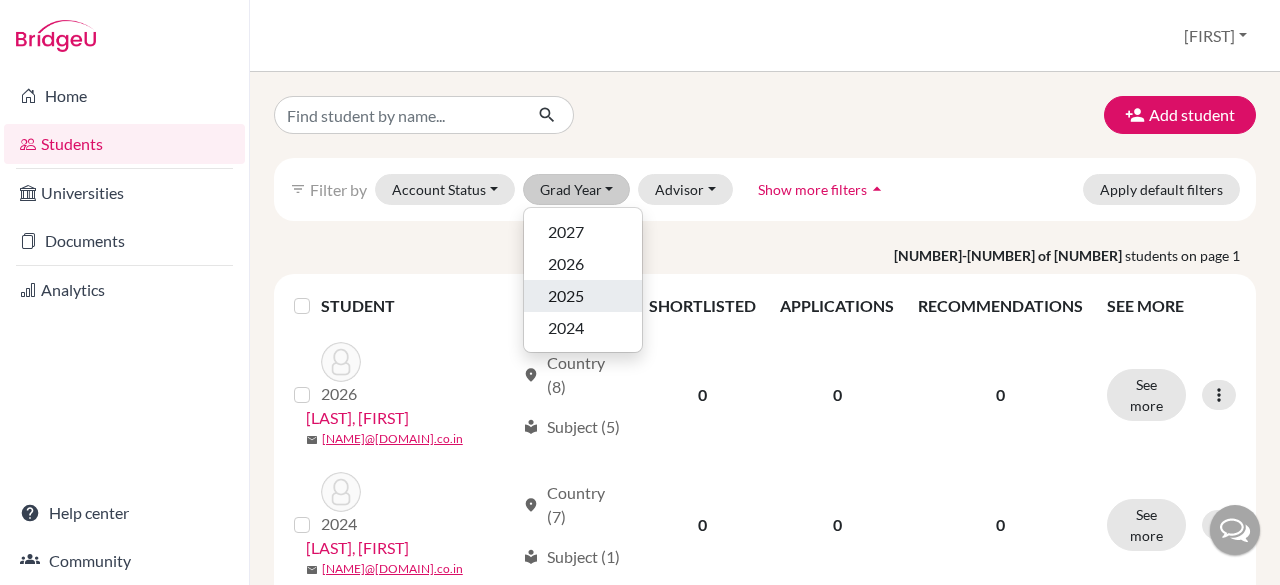 click on "2025" at bounding box center [566, 296] 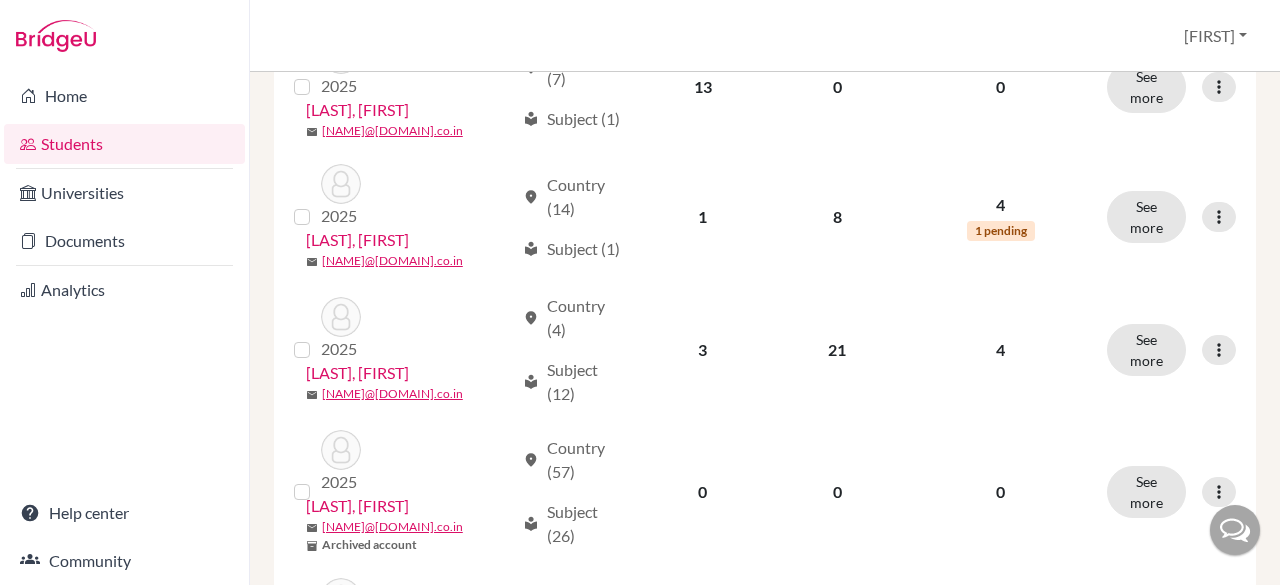 scroll, scrollTop: 813, scrollLeft: 0, axis: vertical 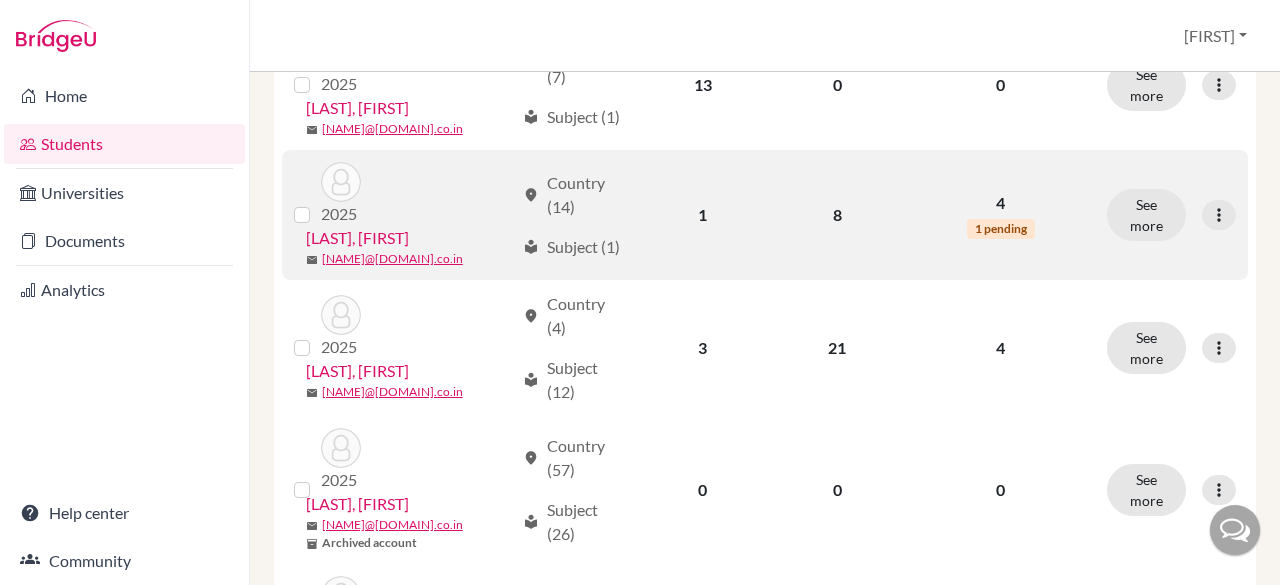 click on "[LAST], [FIRST]" at bounding box center (357, 238) 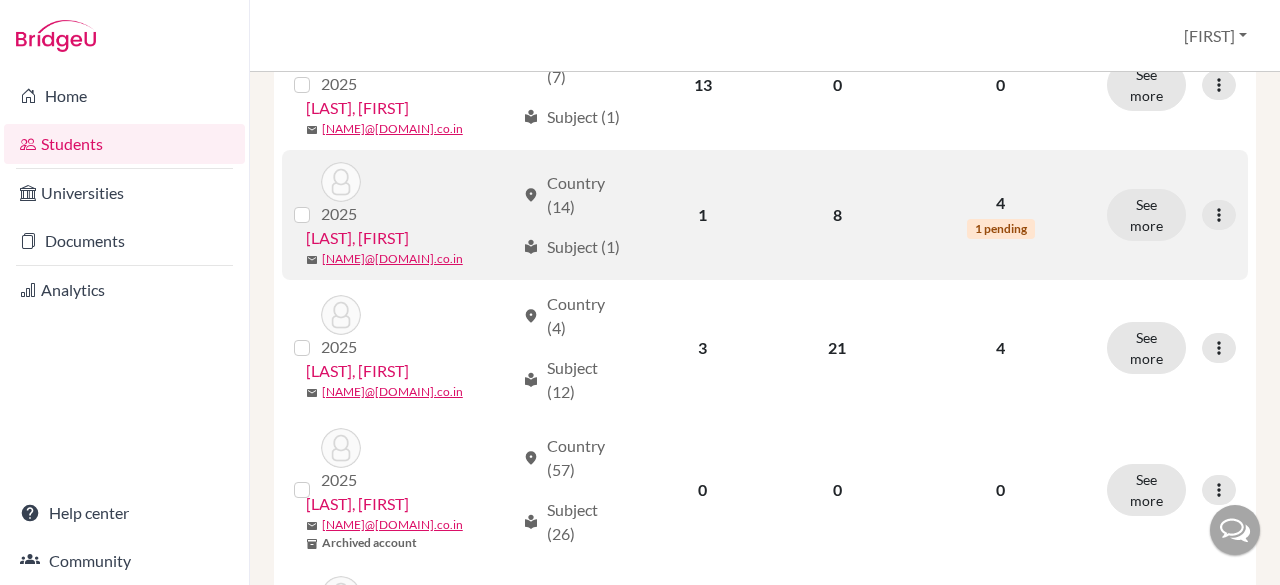 scroll, scrollTop: 0, scrollLeft: 0, axis: both 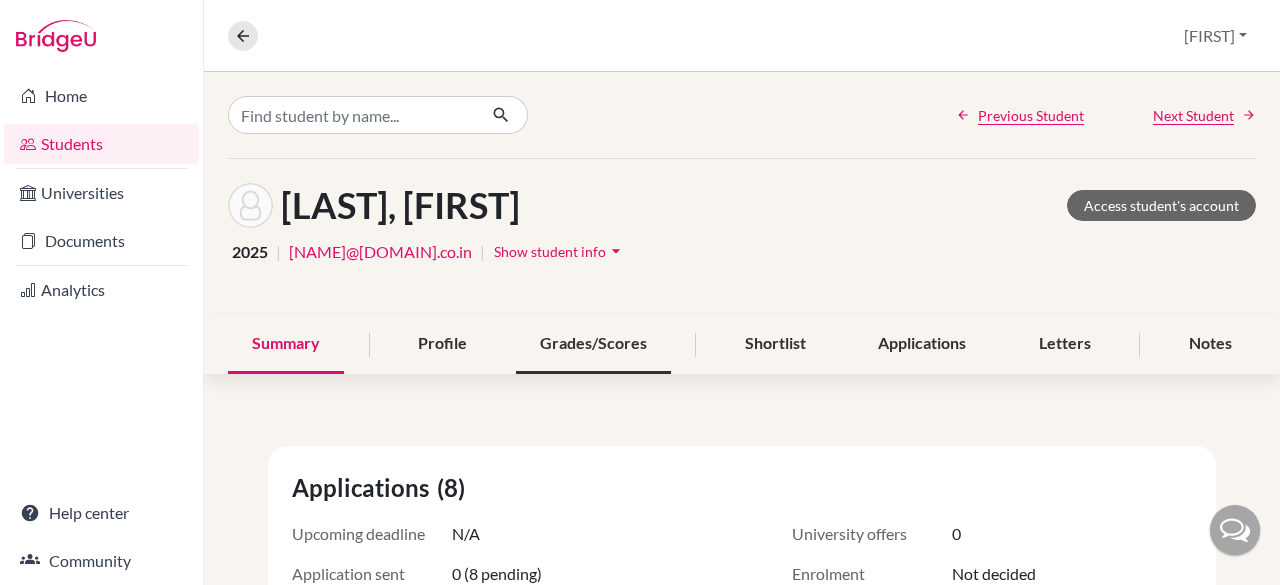 click on "Grades/Scores" at bounding box center (593, 344) 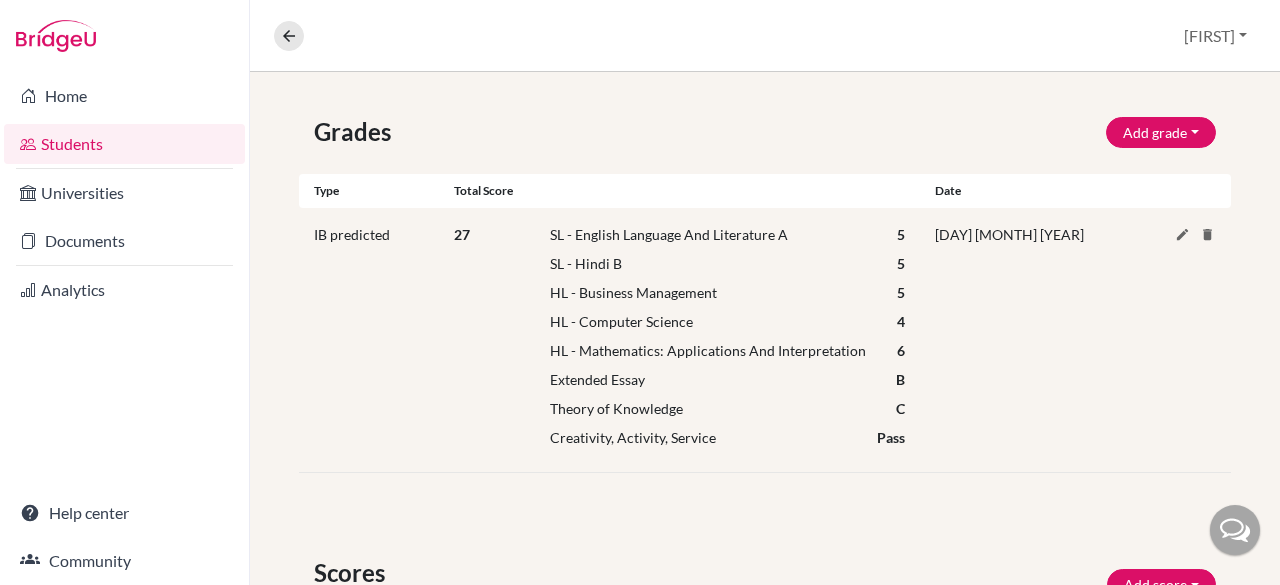 scroll, scrollTop: 276, scrollLeft: 0, axis: vertical 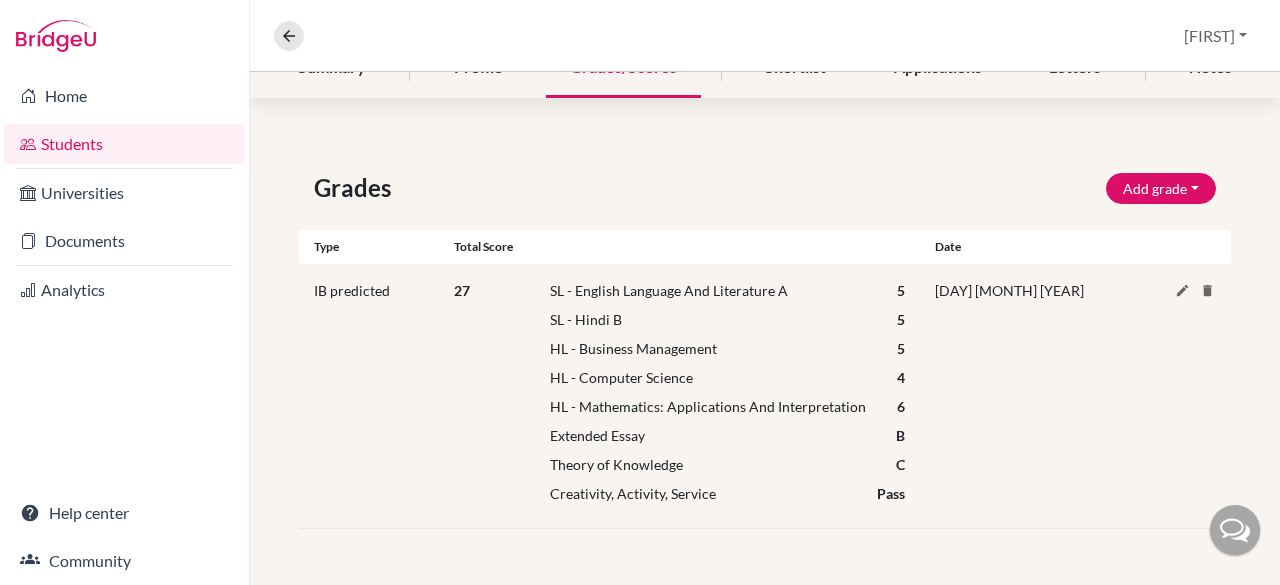 click on "27" at bounding box center (479, 396) 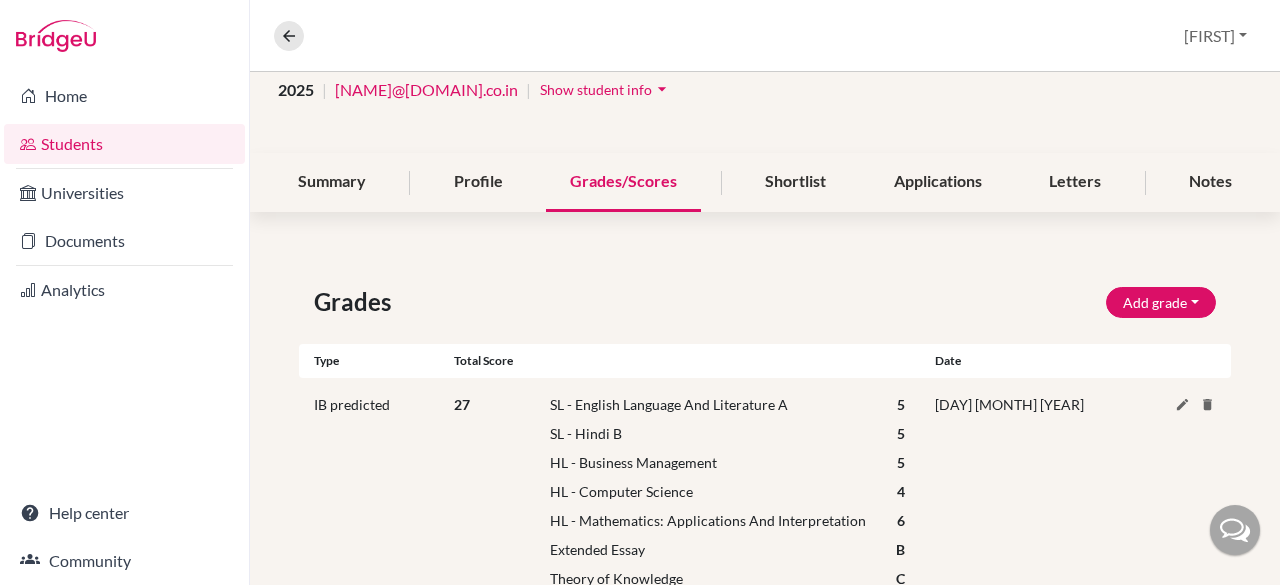 scroll, scrollTop: 0, scrollLeft: 0, axis: both 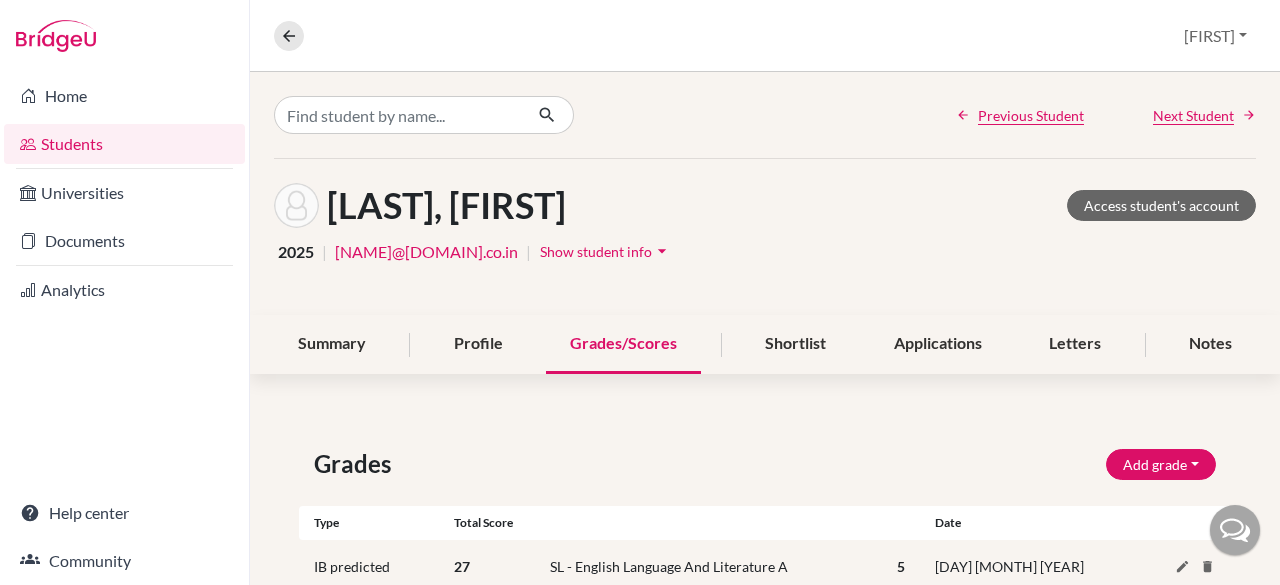 click on "Students" at bounding box center (124, 144) 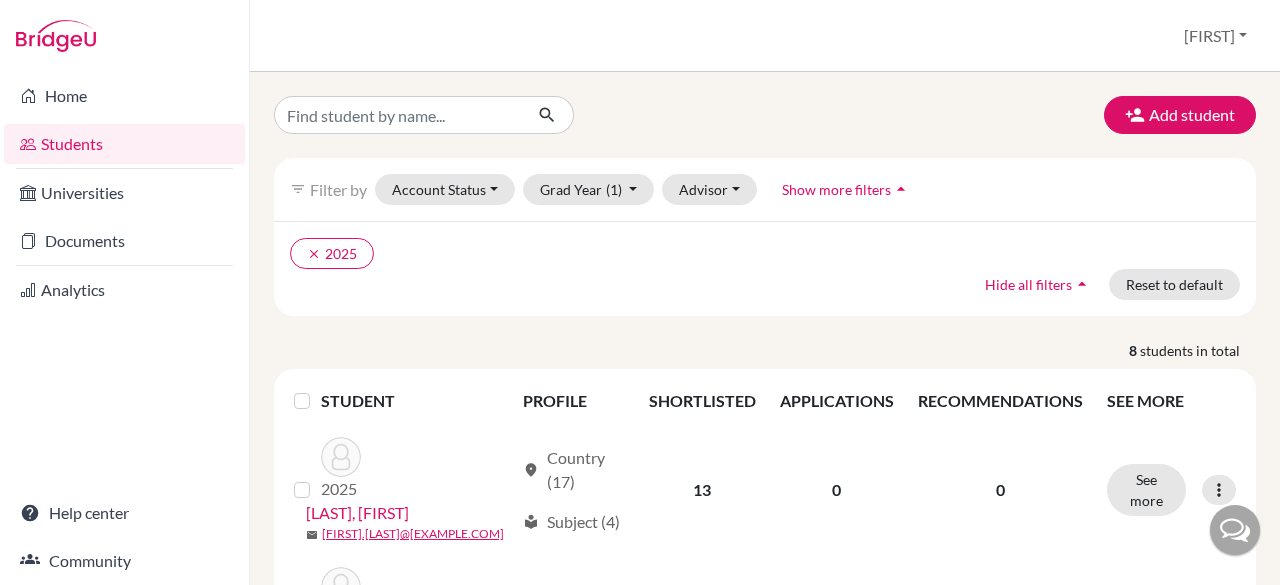 scroll, scrollTop: 0, scrollLeft: 0, axis: both 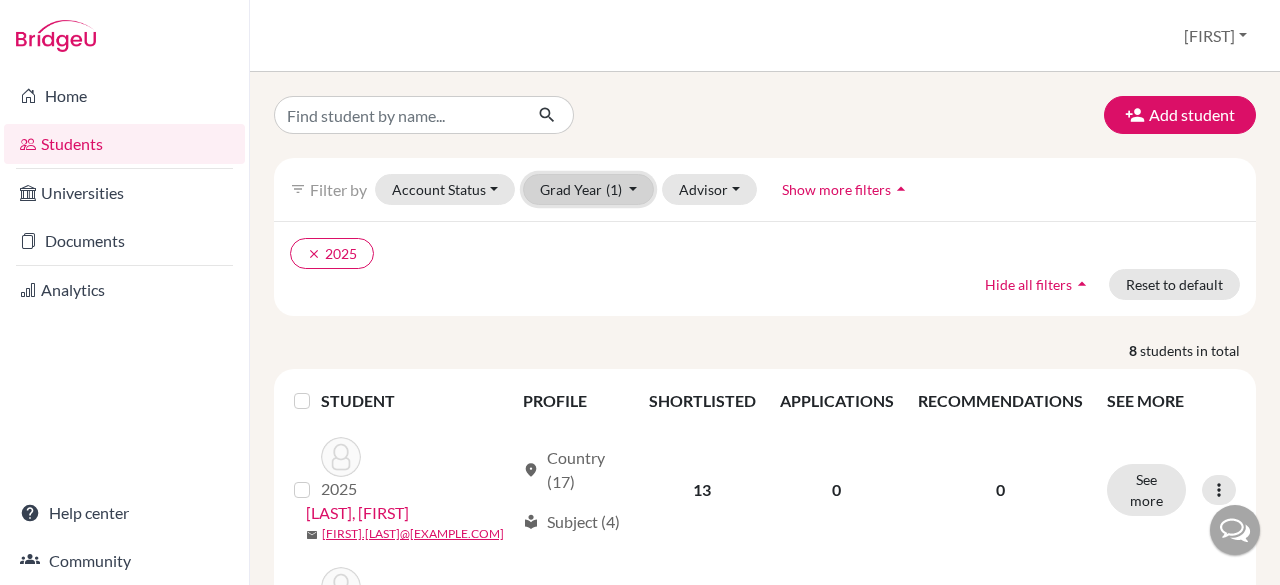 click on "Grad Year (1)" at bounding box center (589, 189) 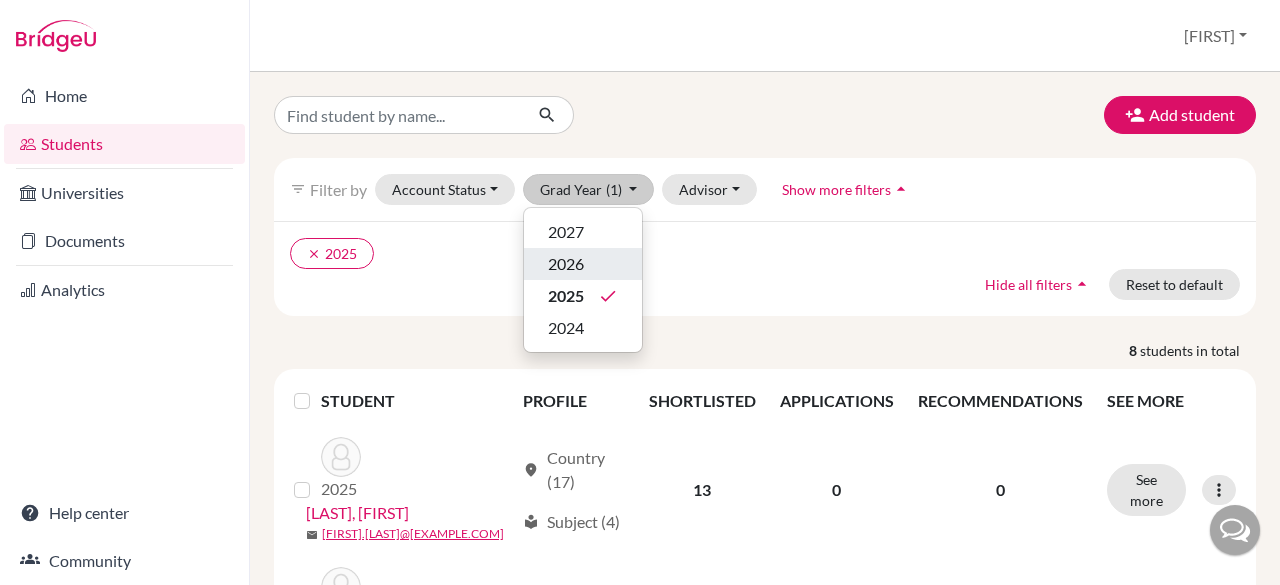 click on "2026" at bounding box center (566, 264) 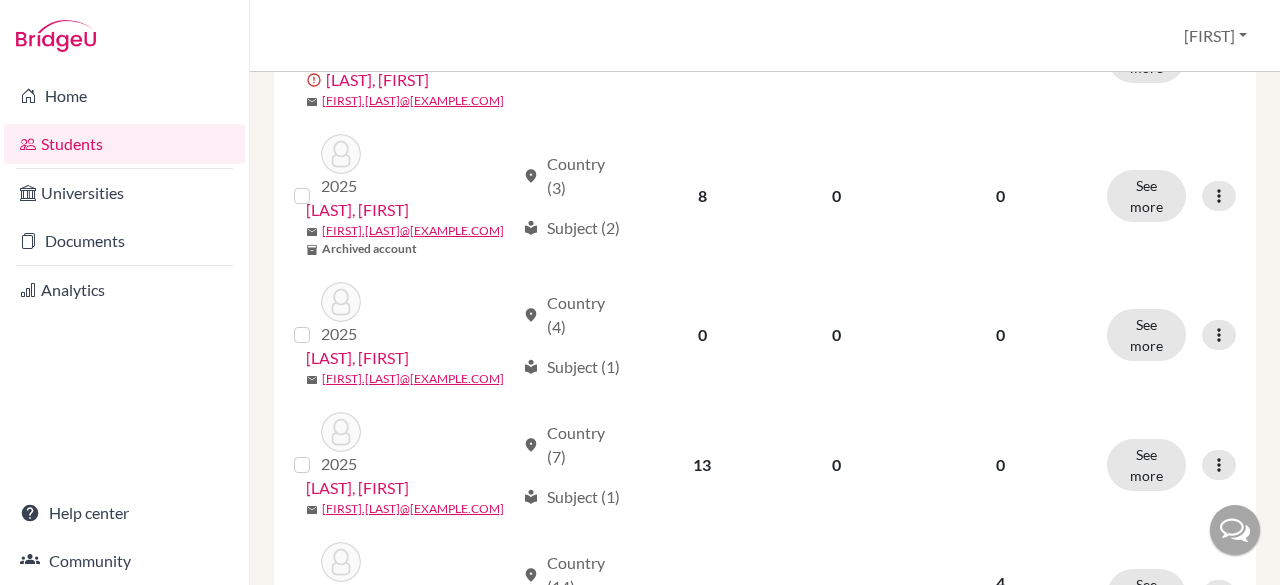 scroll, scrollTop: 1348, scrollLeft: 0, axis: vertical 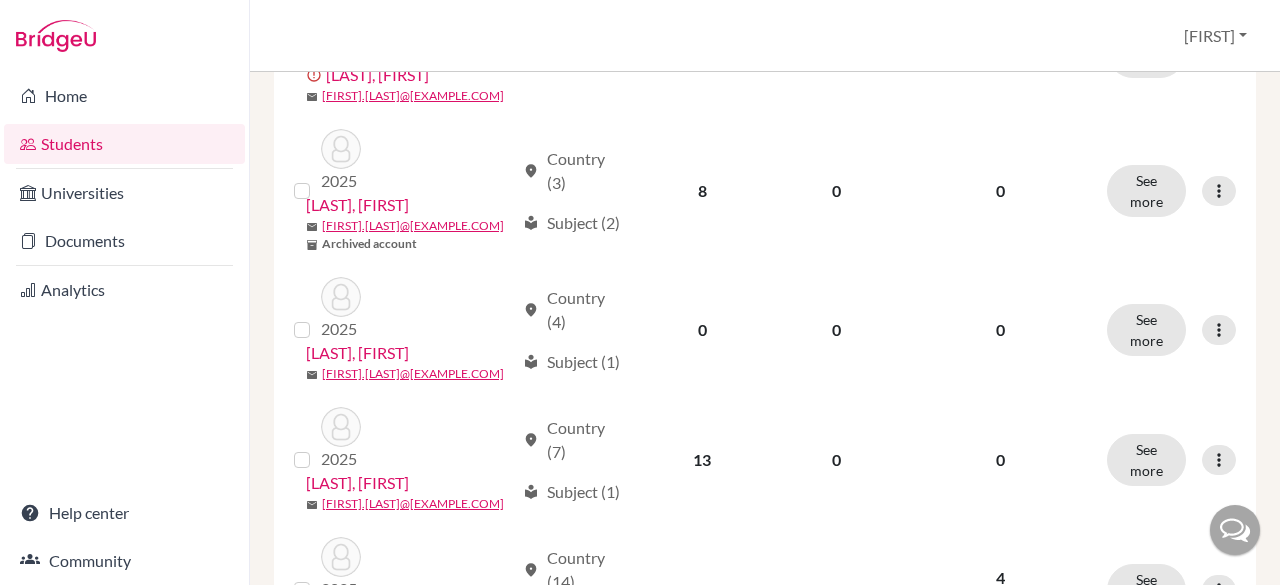 click on "0" at bounding box center [702, 330] 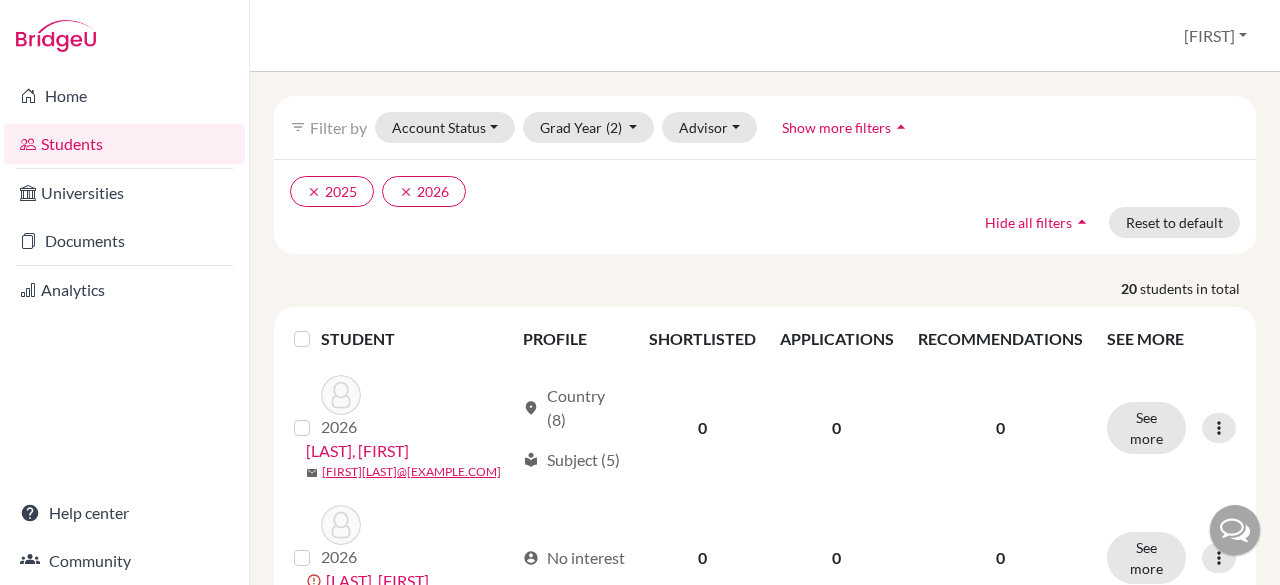 scroll, scrollTop: 61, scrollLeft: 0, axis: vertical 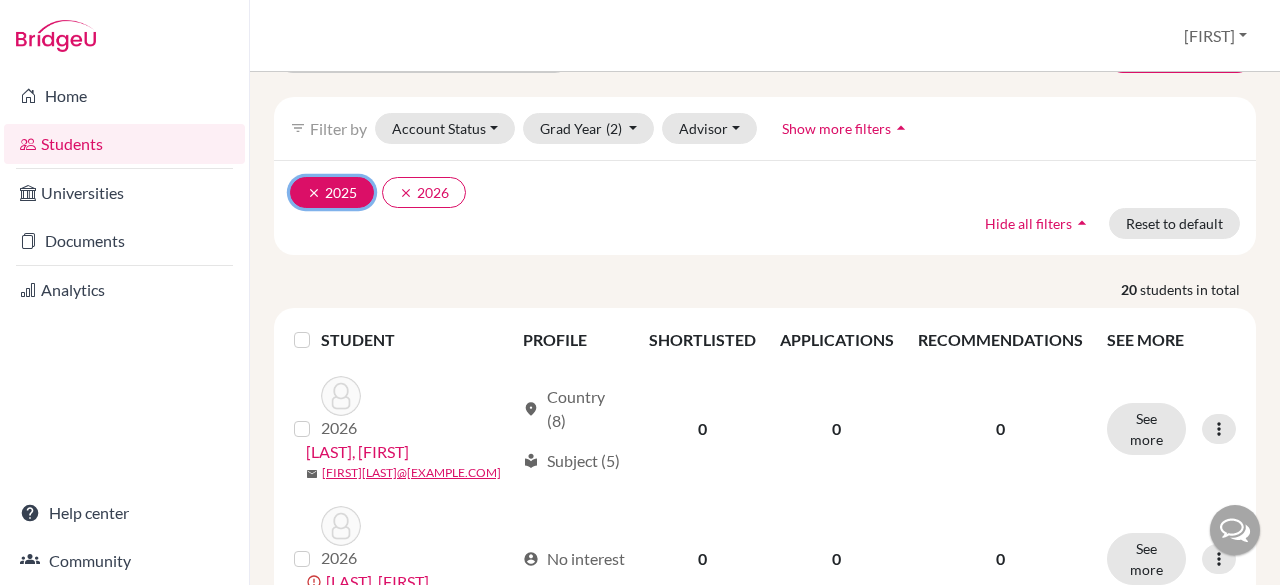 click on "clear" at bounding box center [314, 193] 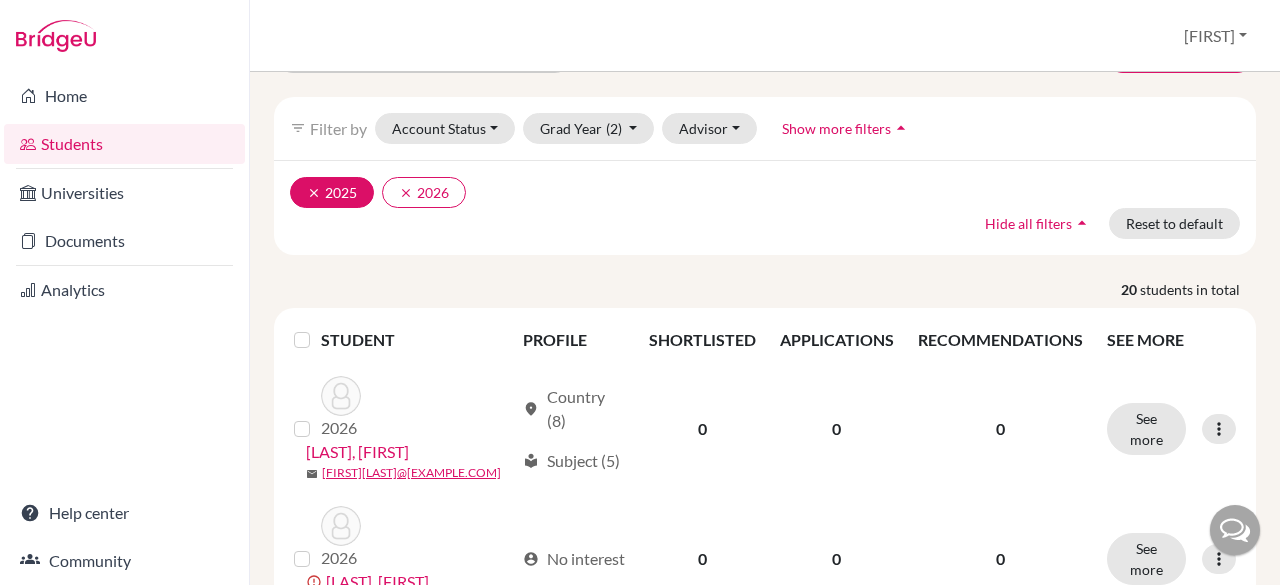 scroll, scrollTop: 0, scrollLeft: 0, axis: both 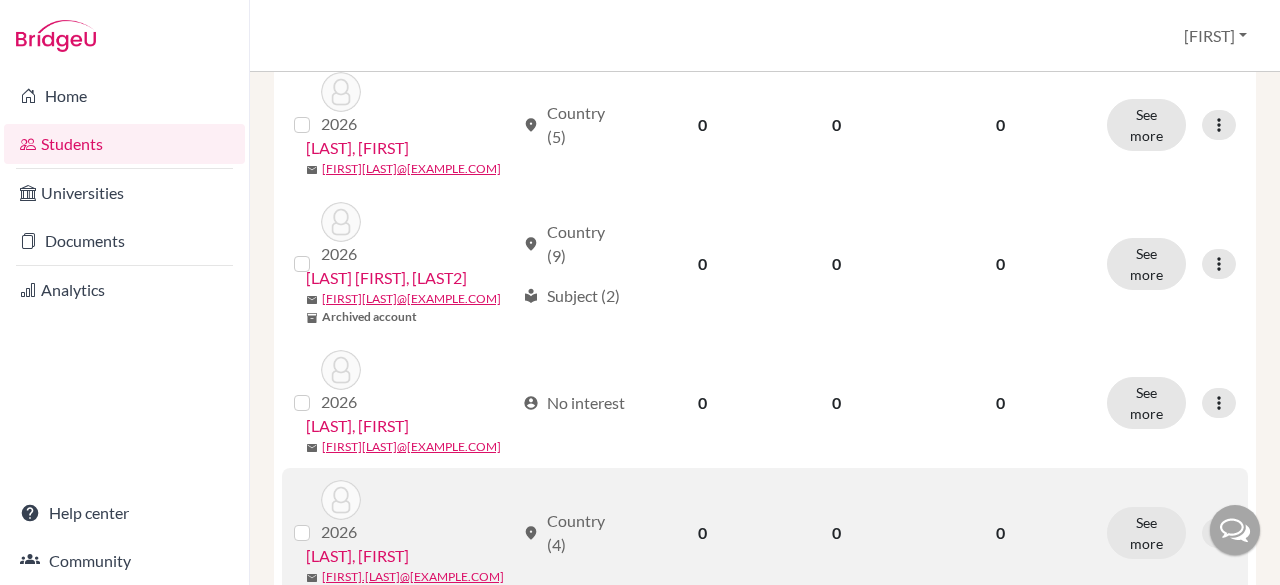 click on "[LAST], [FIRST]" at bounding box center (357, 556) 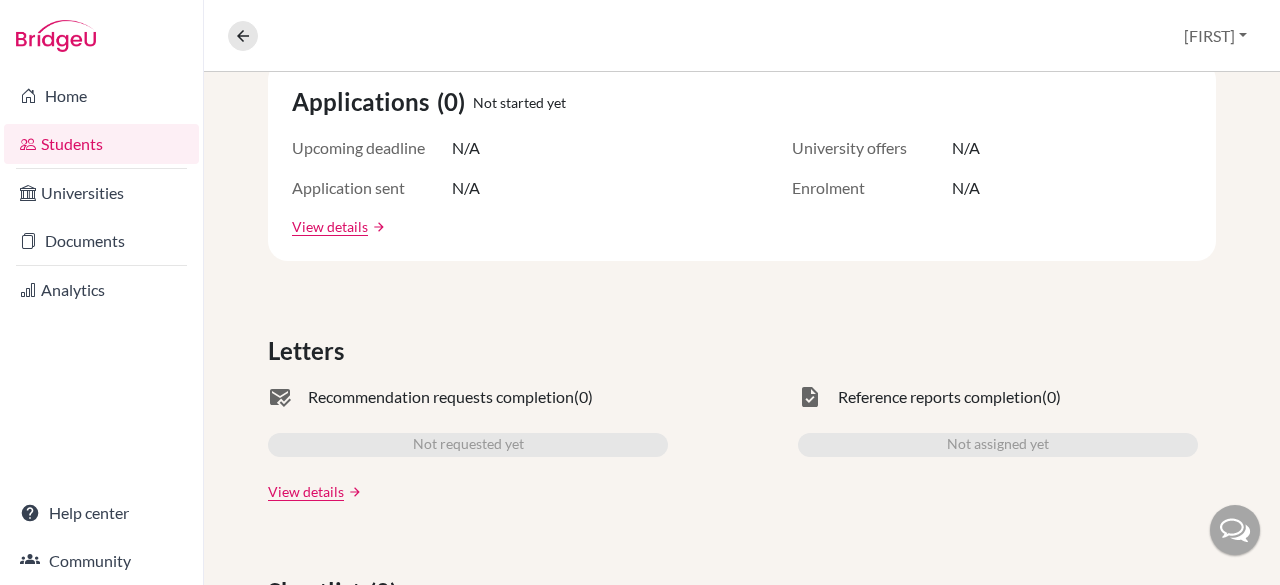 scroll, scrollTop: 0, scrollLeft: 0, axis: both 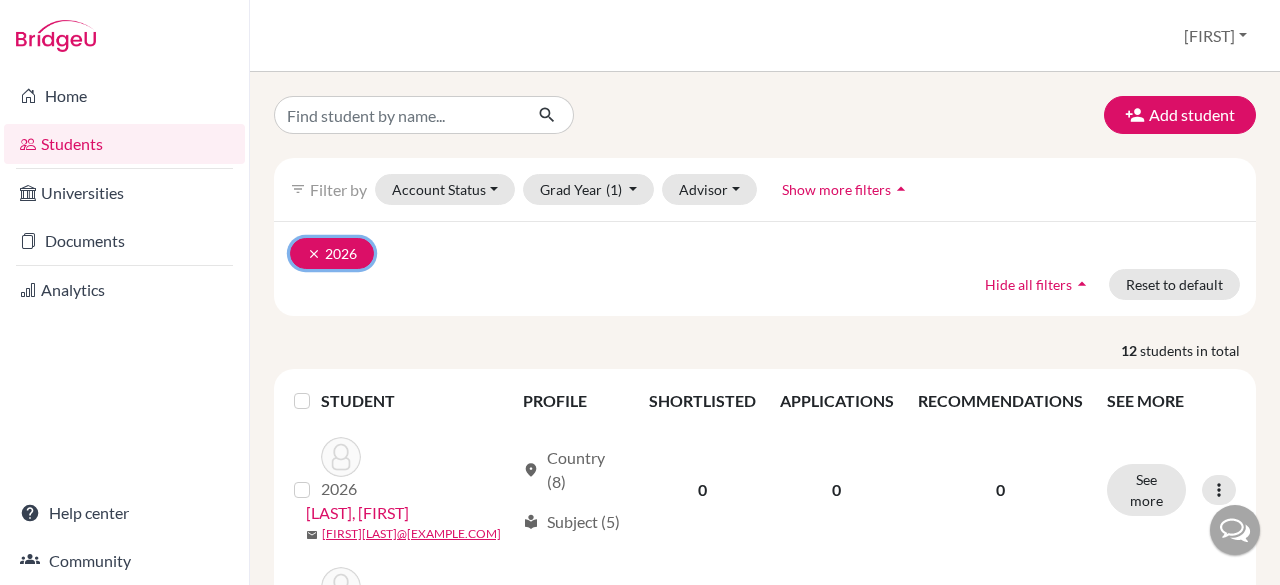 click on "clear" at bounding box center (314, 254) 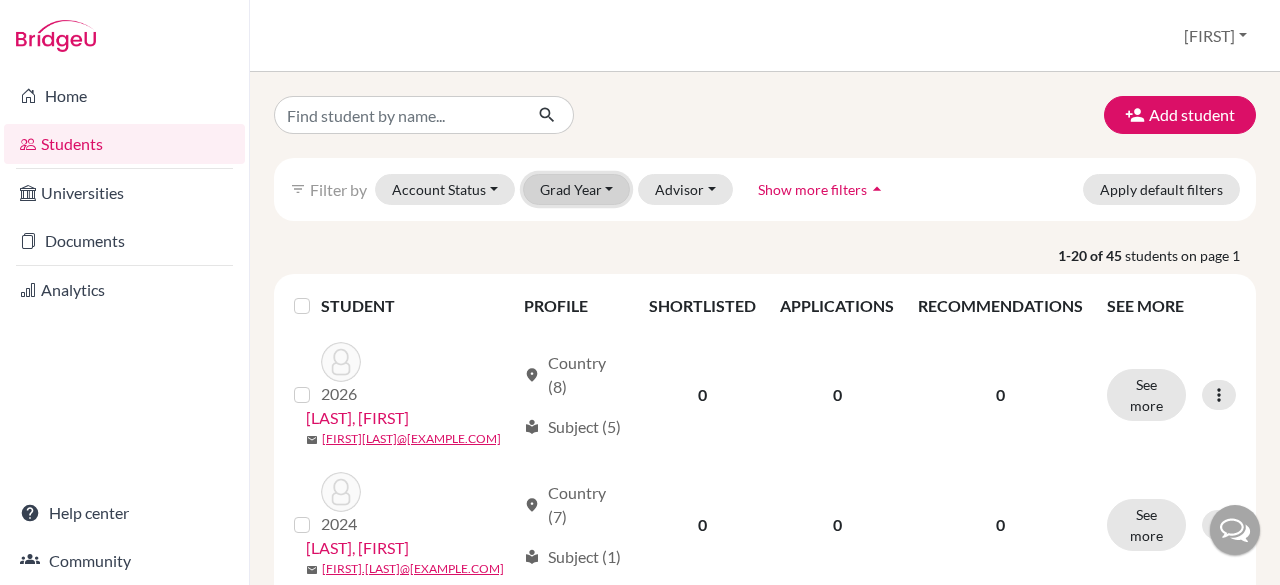 click on "Grad Year" at bounding box center (577, 189) 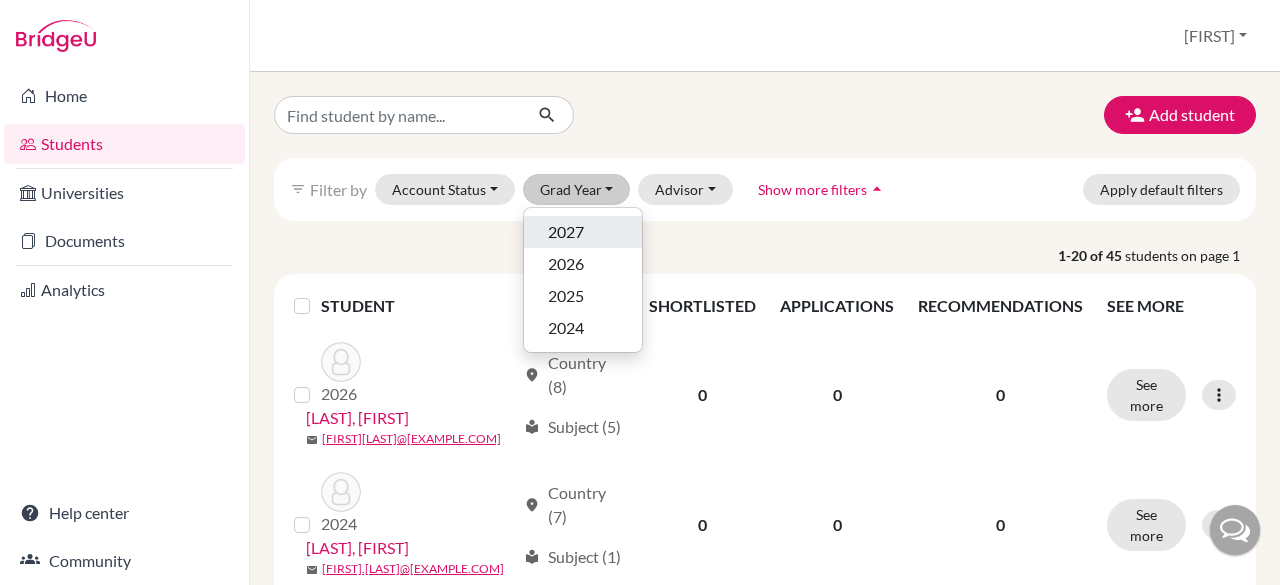 click on "2027" at bounding box center (583, 232) 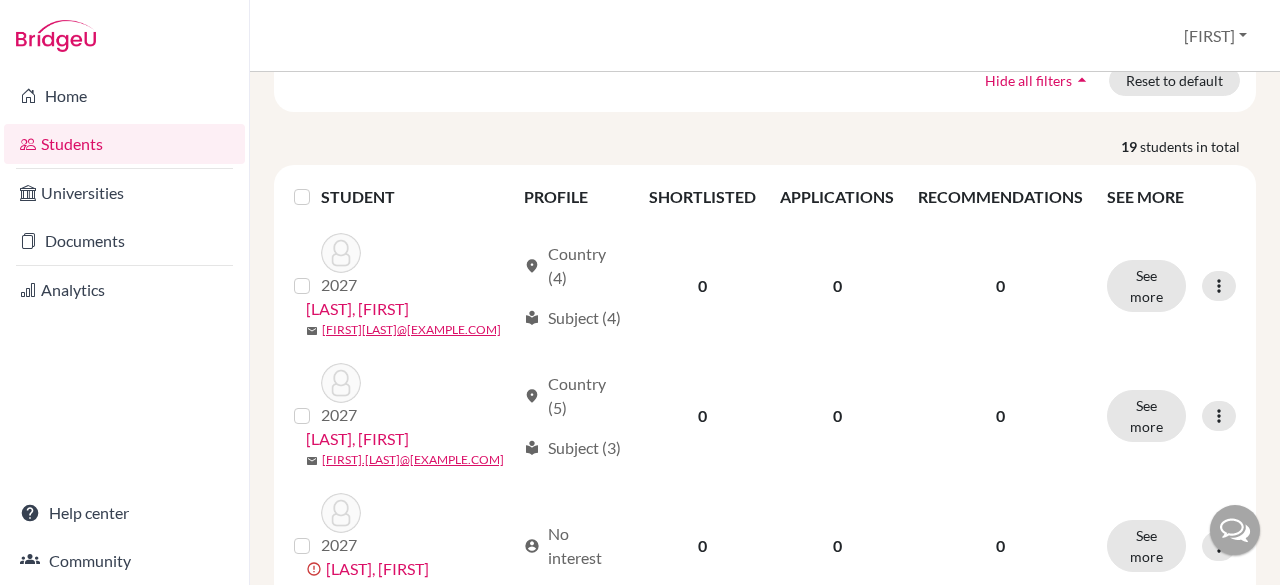 scroll, scrollTop: 203, scrollLeft: 0, axis: vertical 